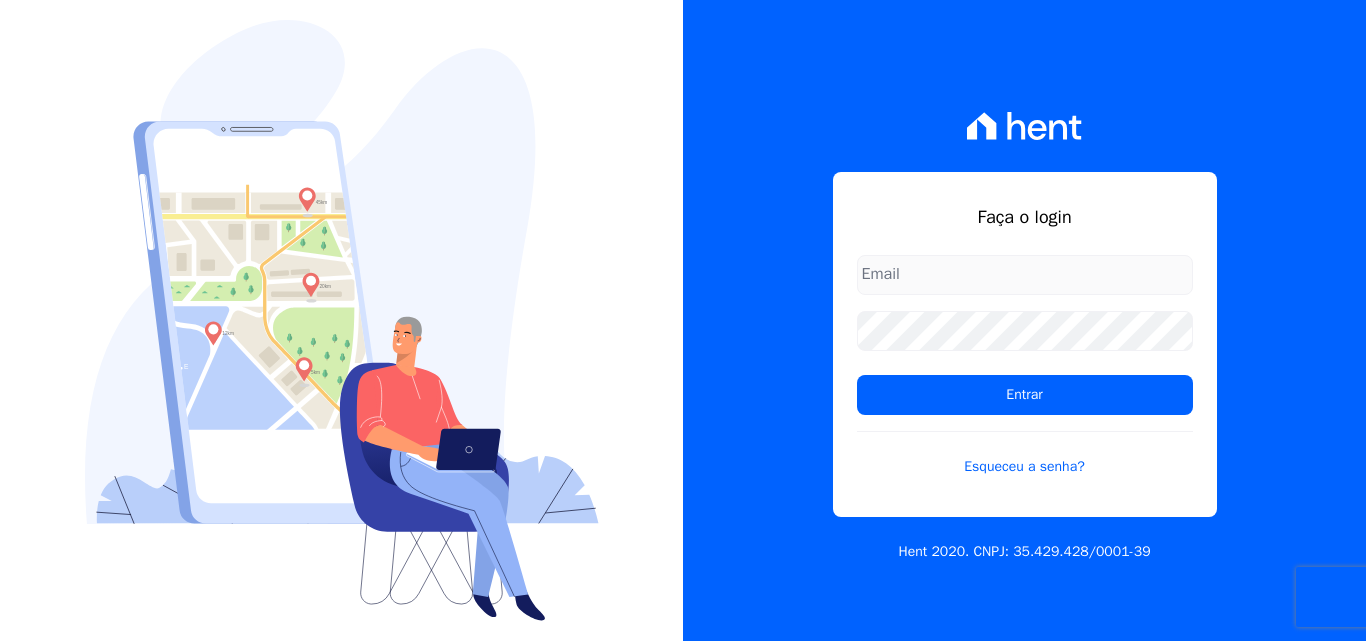 scroll, scrollTop: 0, scrollLeft: 0, axis: both 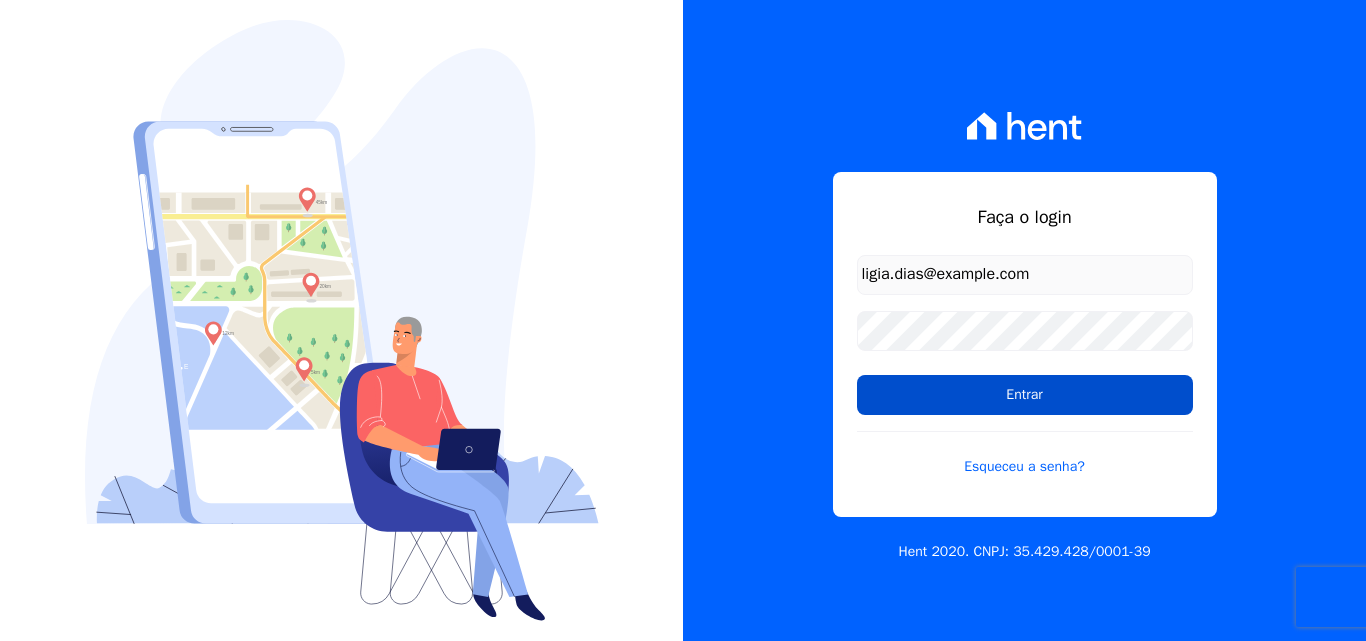 click on "Entrar" at bounding box center [1025, 395] 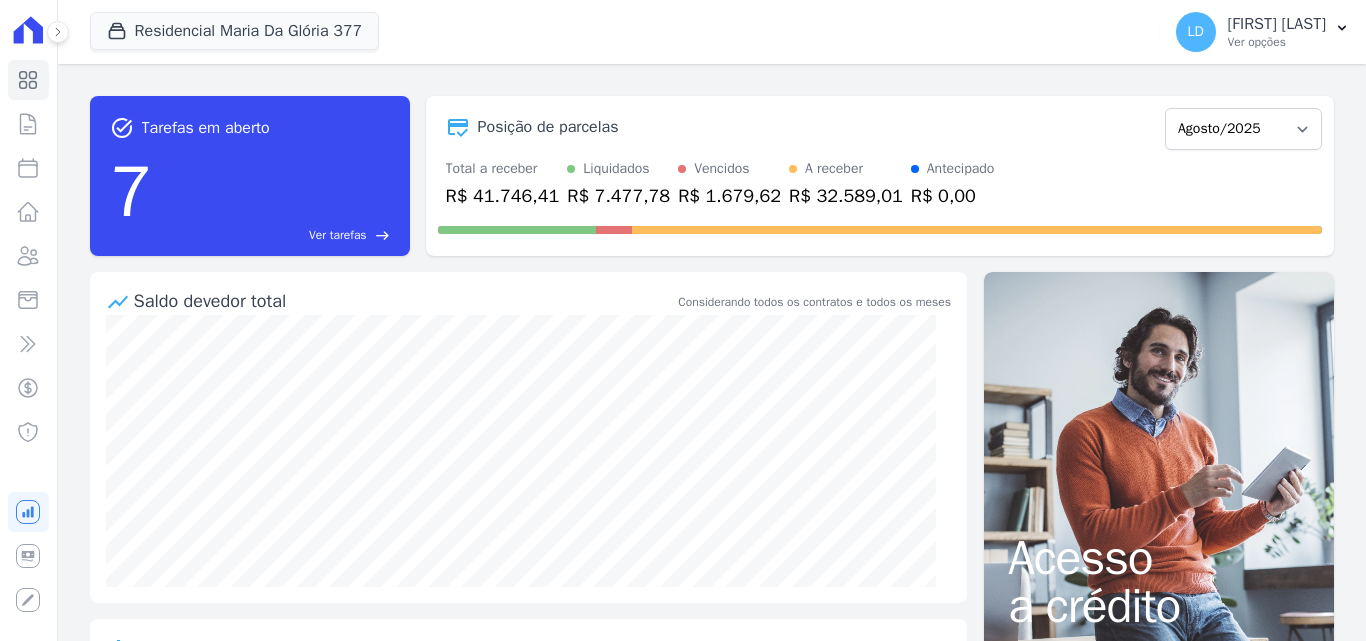 scroll, scrollTop: 0, scrollLeft: 0, axis: both 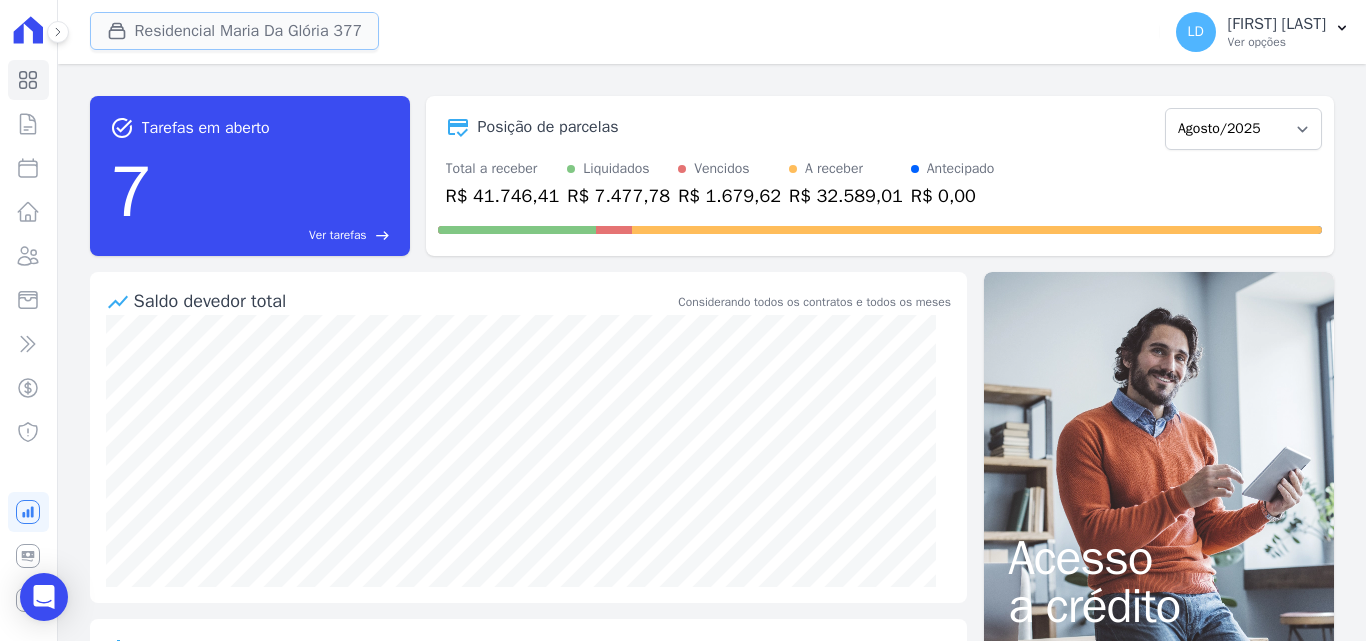 click on "Residencial Maria Da Glória 377" at bounding box center [235, 31] 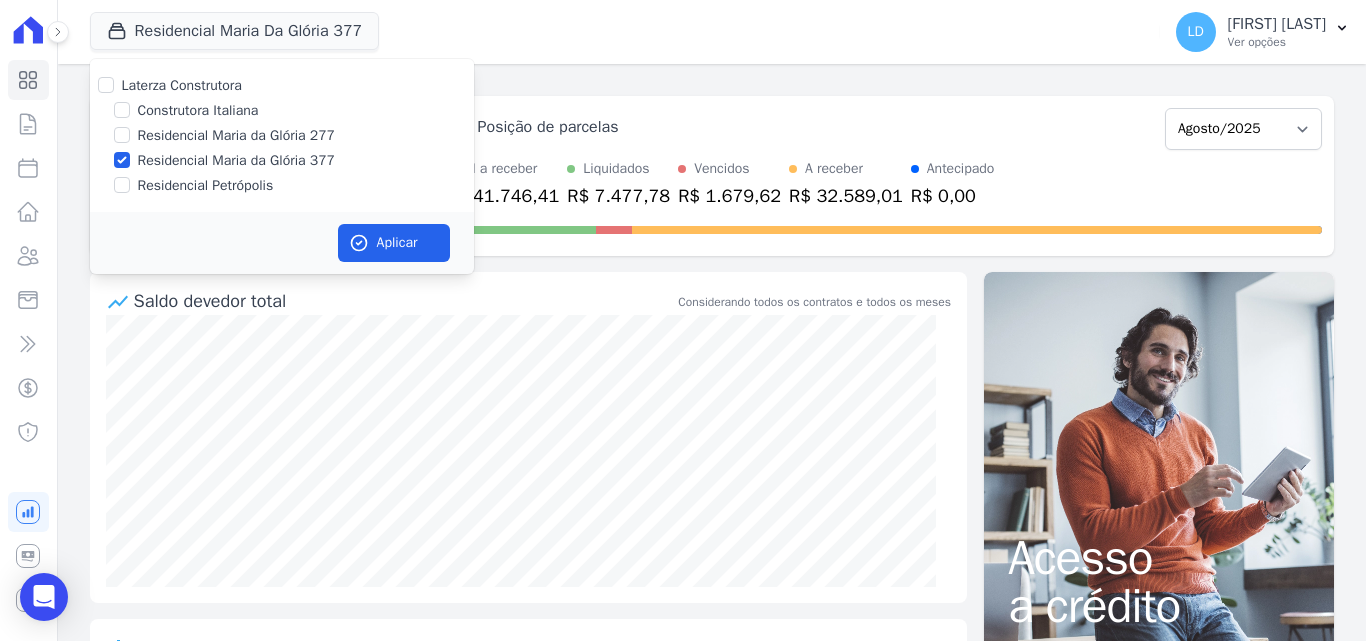click on "Laterza Construtora" at bounding box center [282, 85] 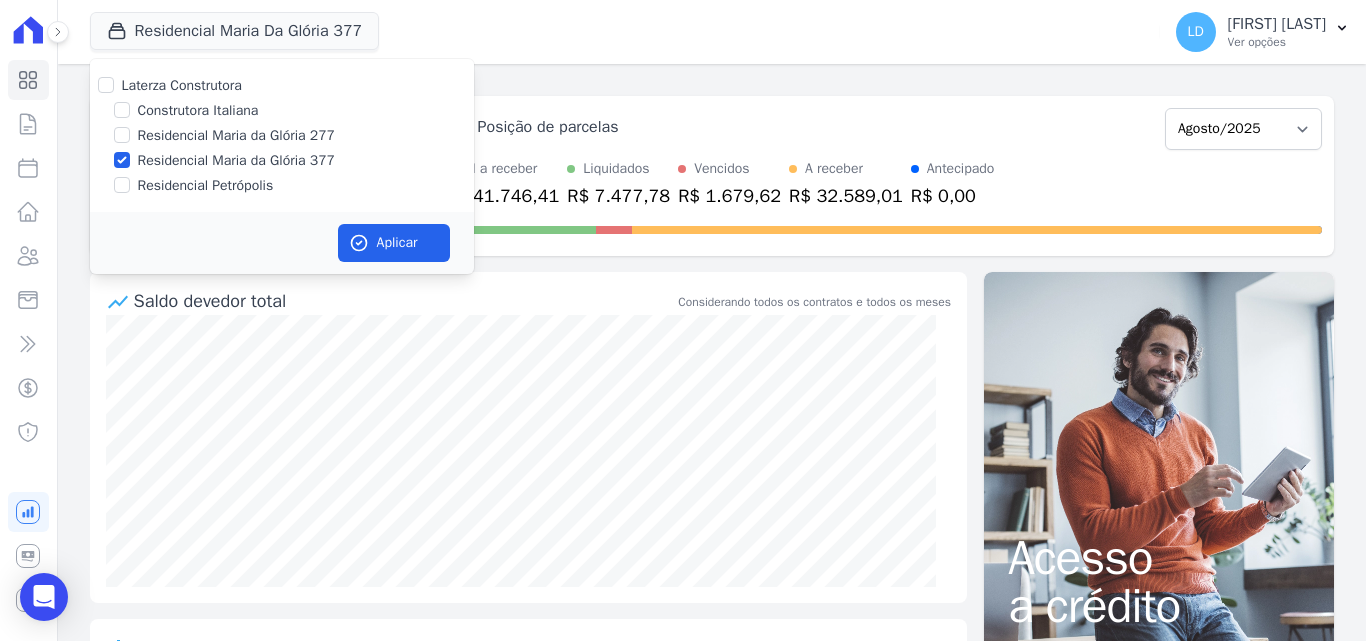 click on "Laterza Construtora" at bounding box center (182, 85) 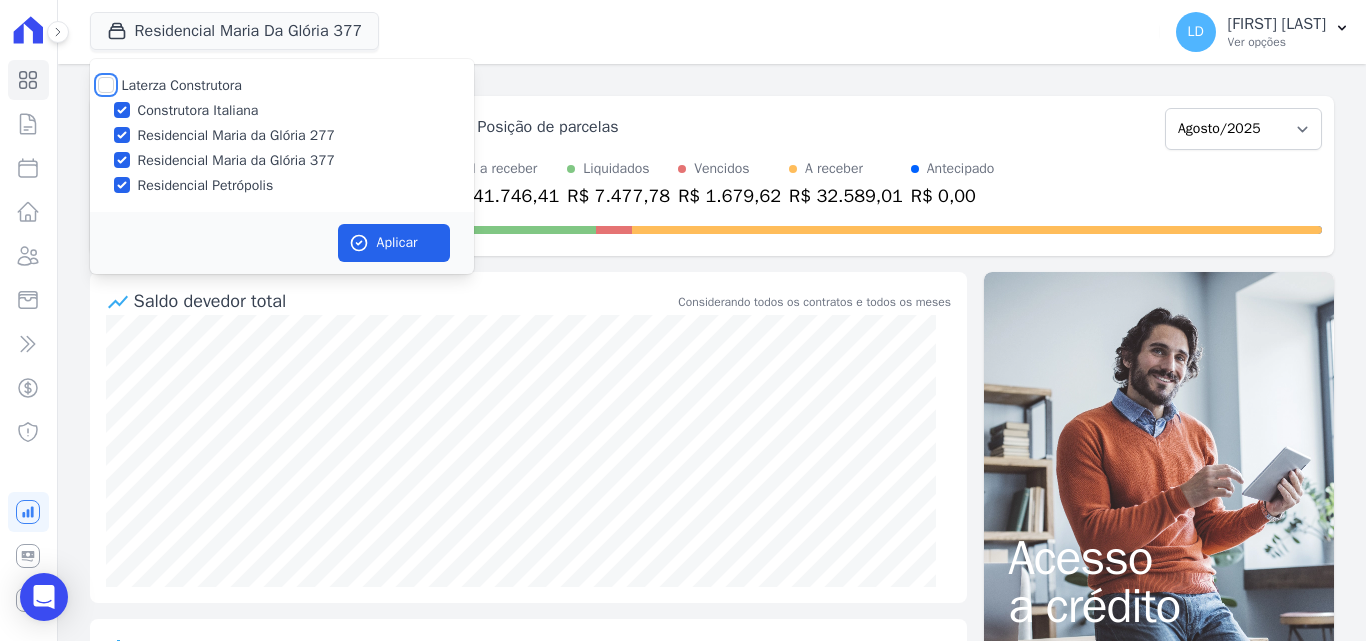 checkbox on "true" 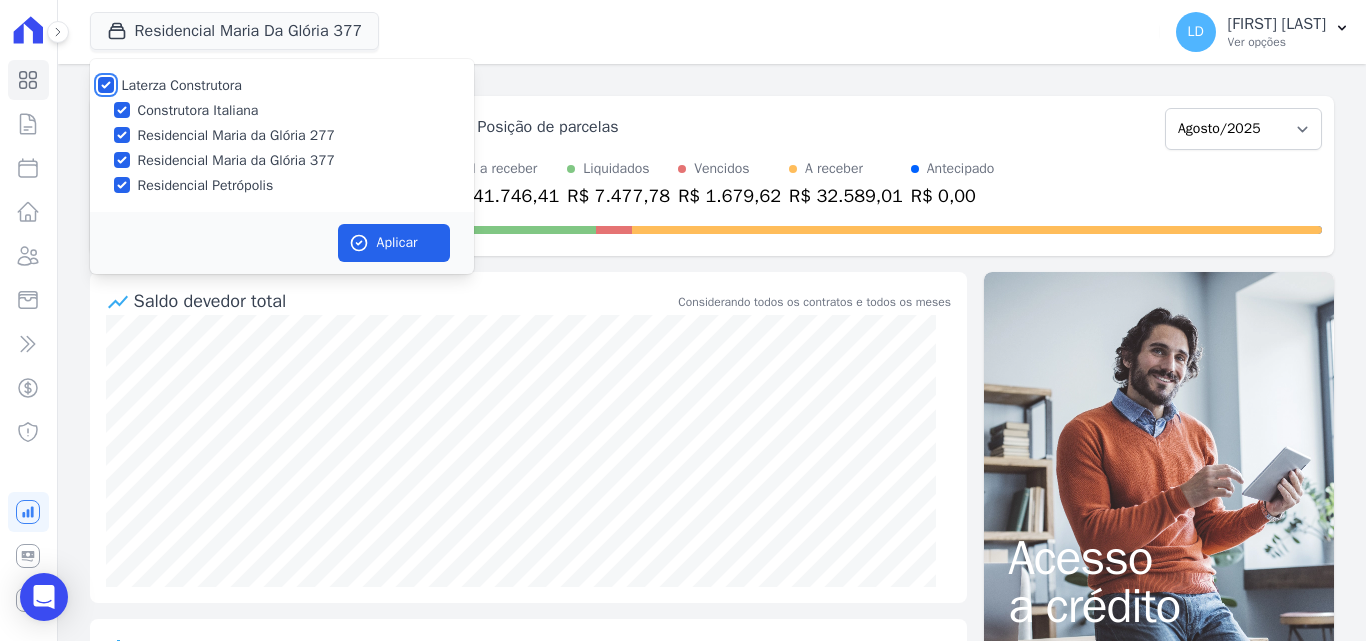 checkbox on "true" 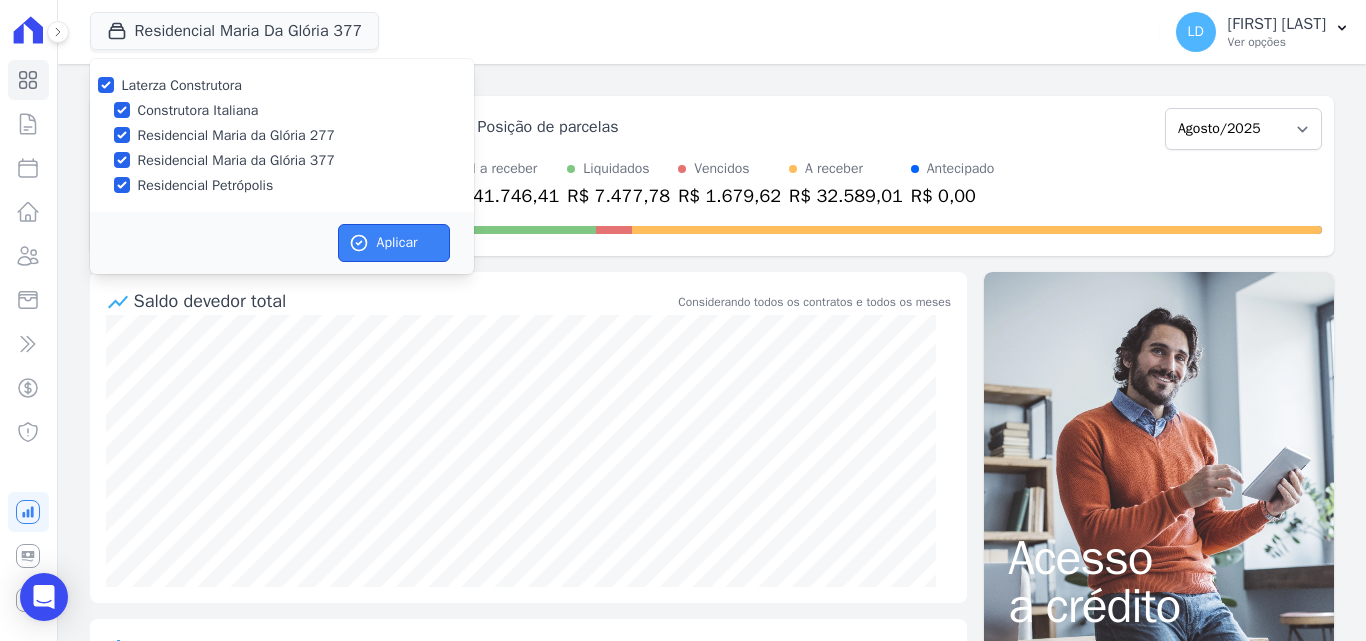 click on "Aplicar" at bounding box center (394, 243) 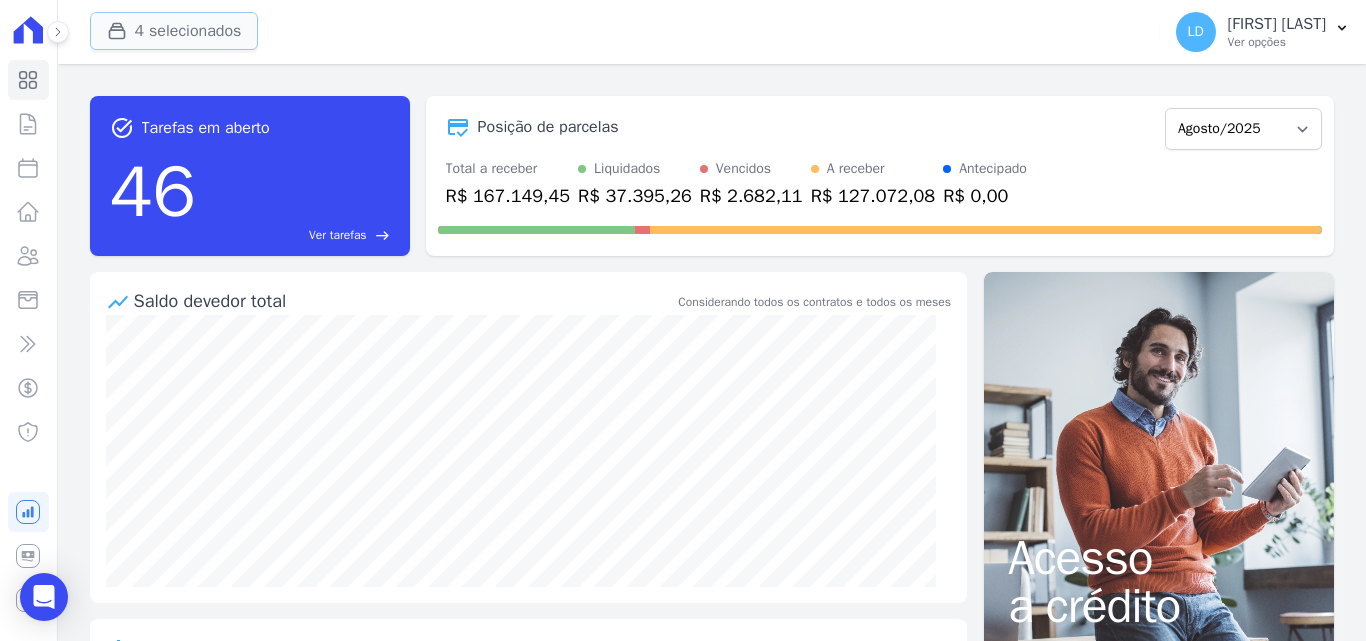 click on "4 selecionados" at bounding box center (174, 31) 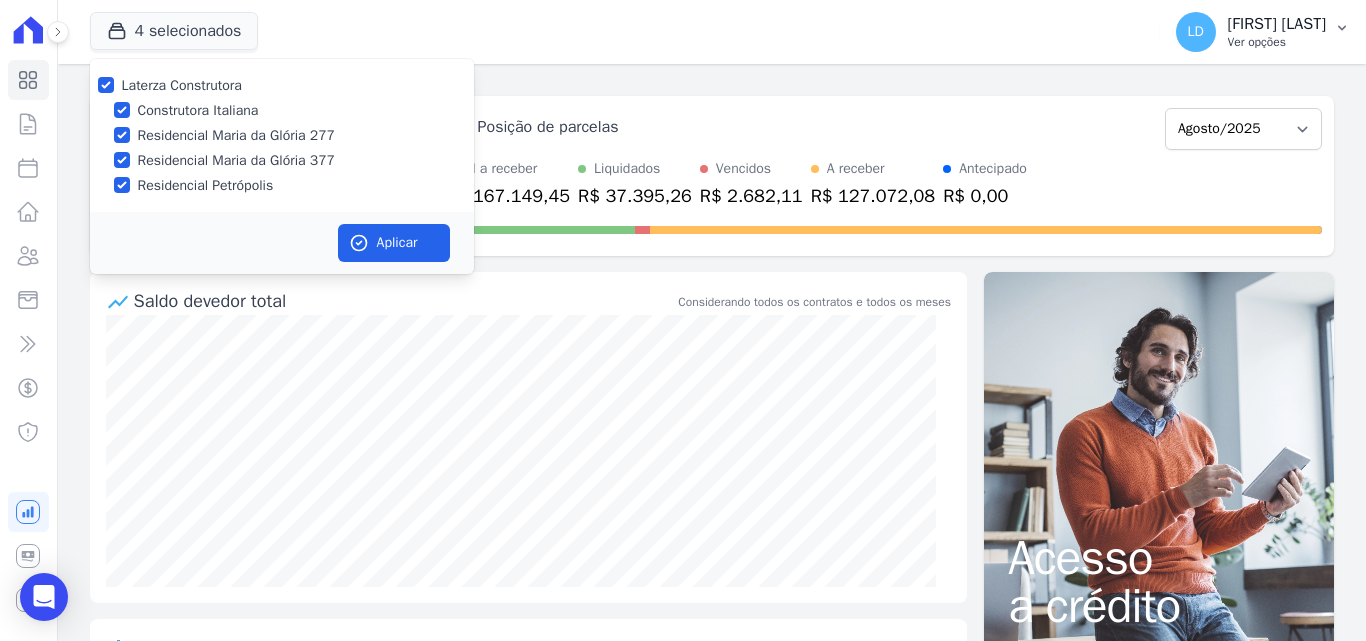 click on "[FIRST]
[FIRST] [LAST]
Ver opções" at bounding box center (1263, 32) 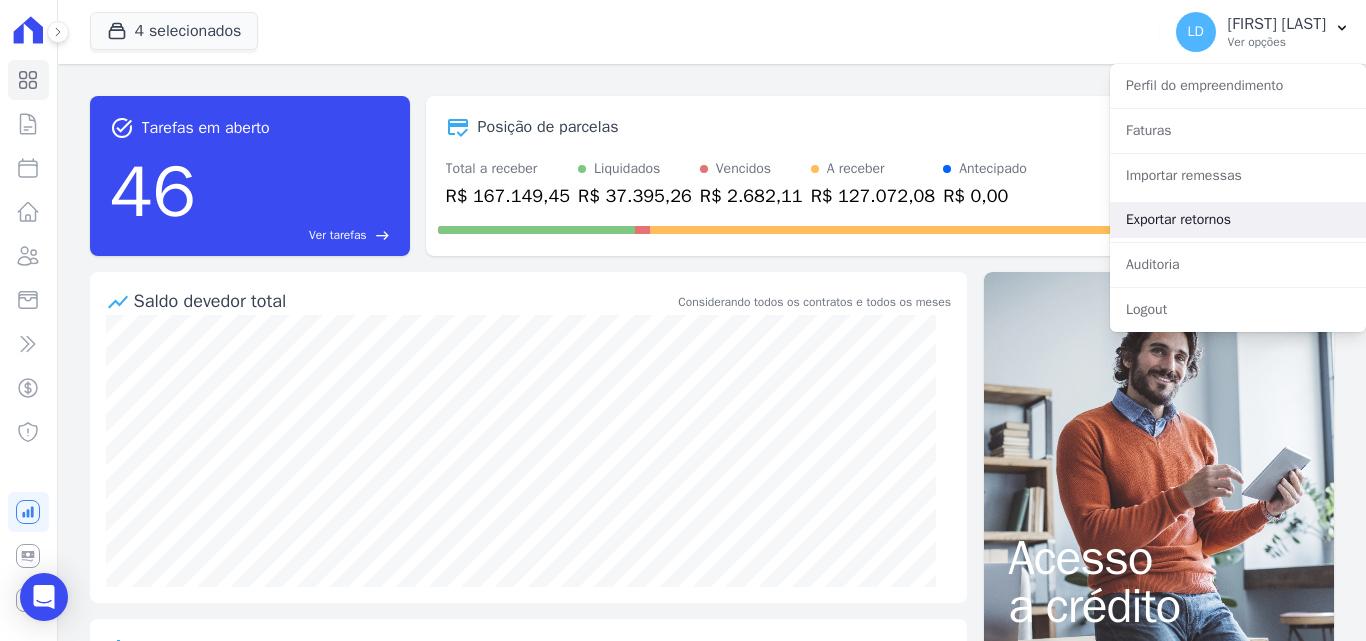 click on "Exportar retornos" at bounding box center (1238, 220) 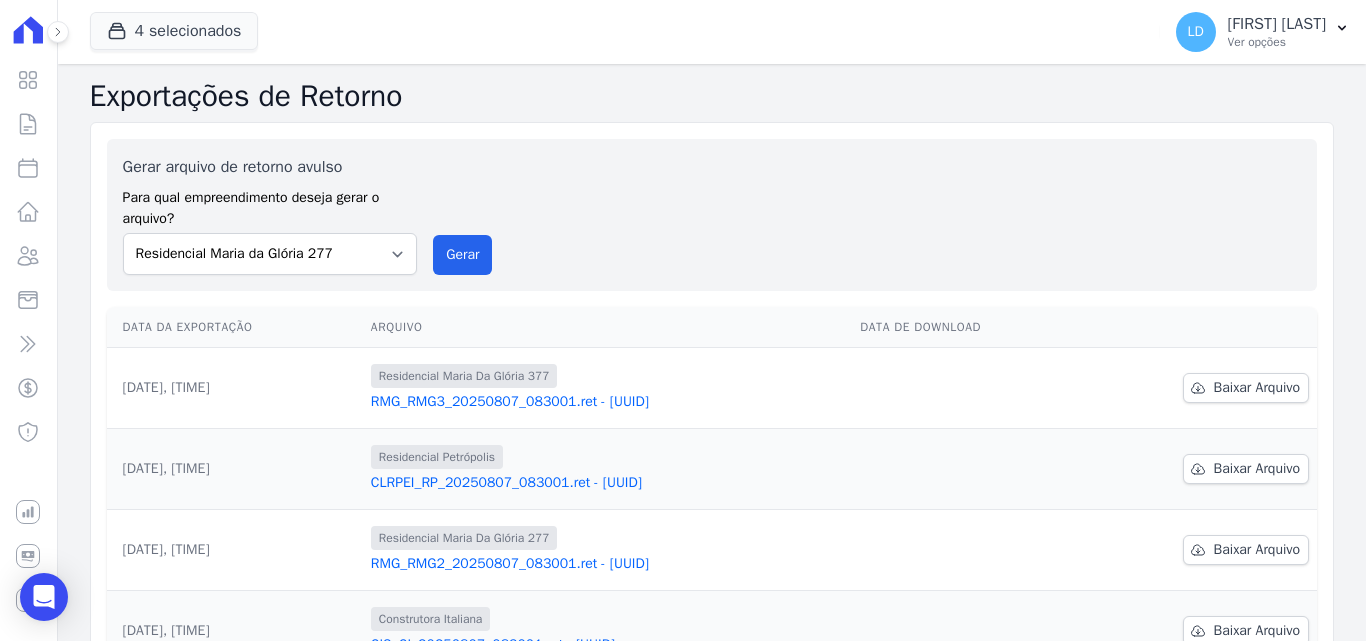 scroll, scrollTop: 0, scrollLeft: 0, axis: both 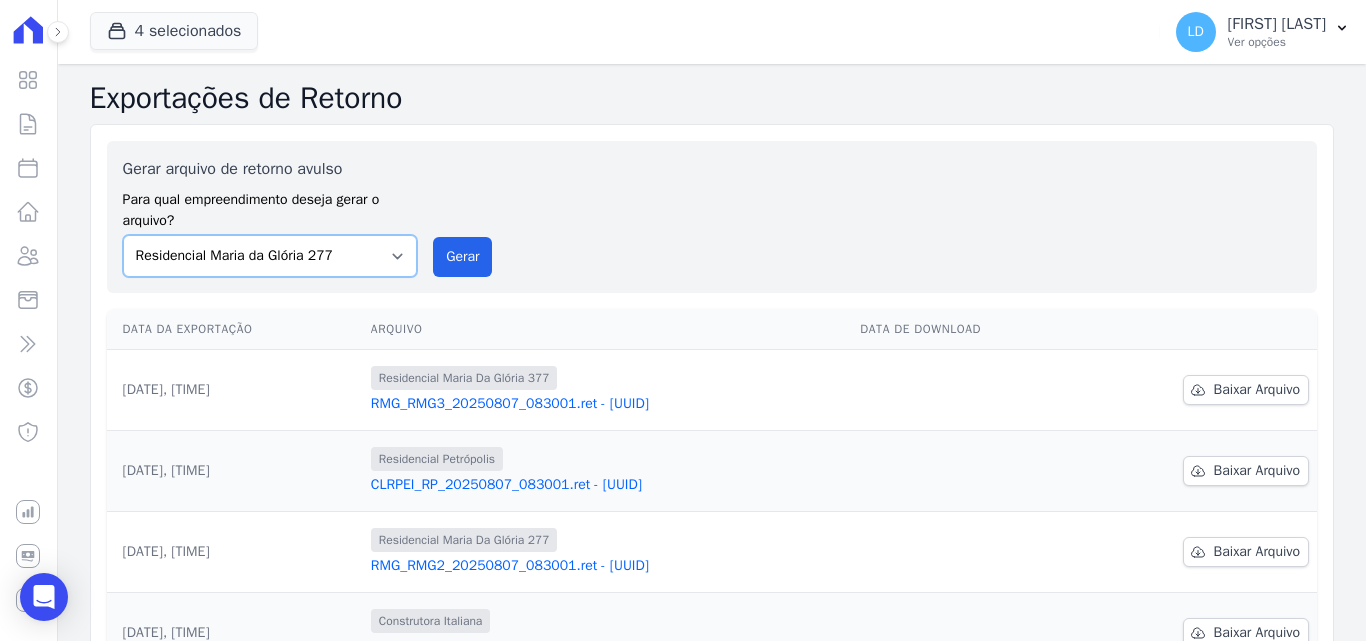 click on "[BRAND]
[NAME]
[NAME]
[NAME]" at bounding box center [270, 256] 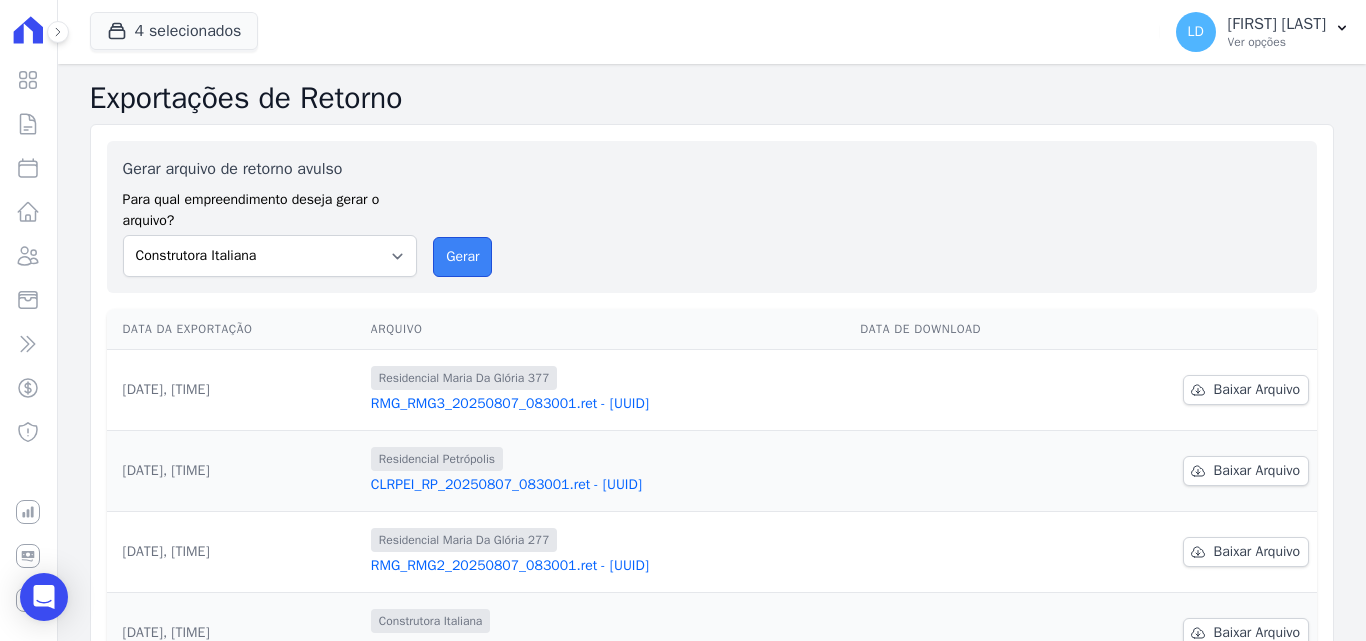 click on "Gerar" at bounding box center (462, 257) 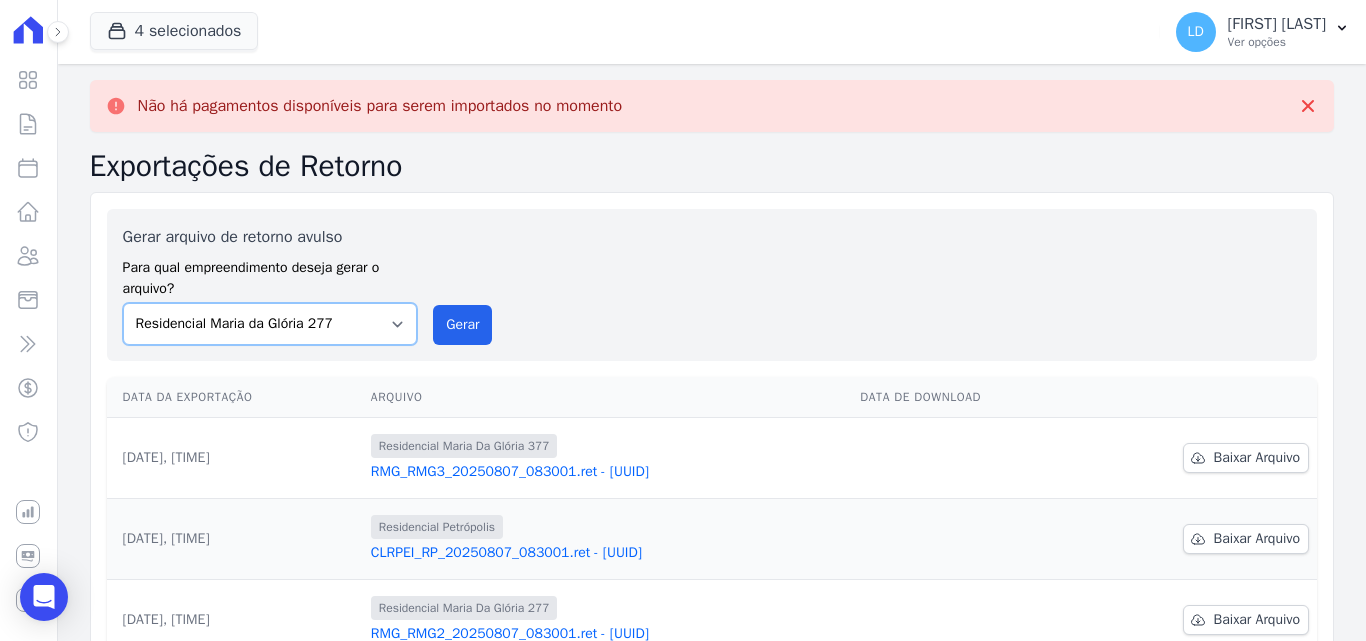 drag, startPoint x: 326, startPoint y: 324, endPoint x: 317, endPoint y: 342, distance: 20.12461 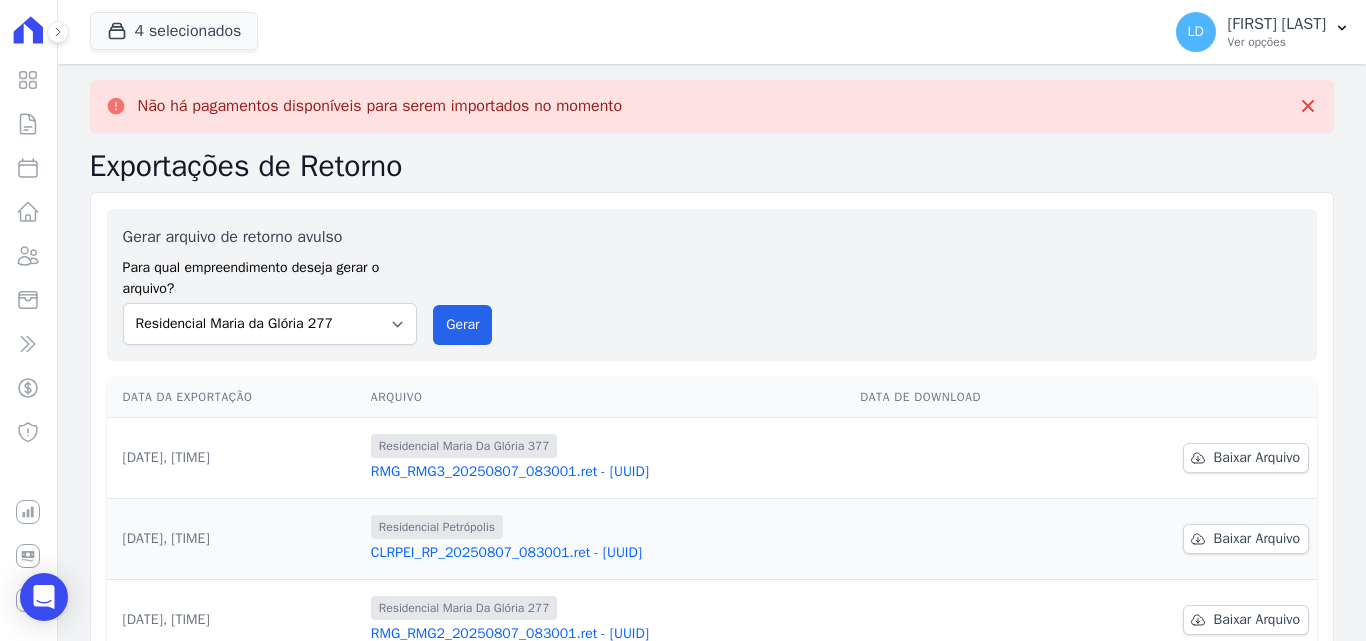 drag, startPoint x: 496, startPoint y: 306, endPoint x: 483, endPoint y: 316, distance: 16.40122 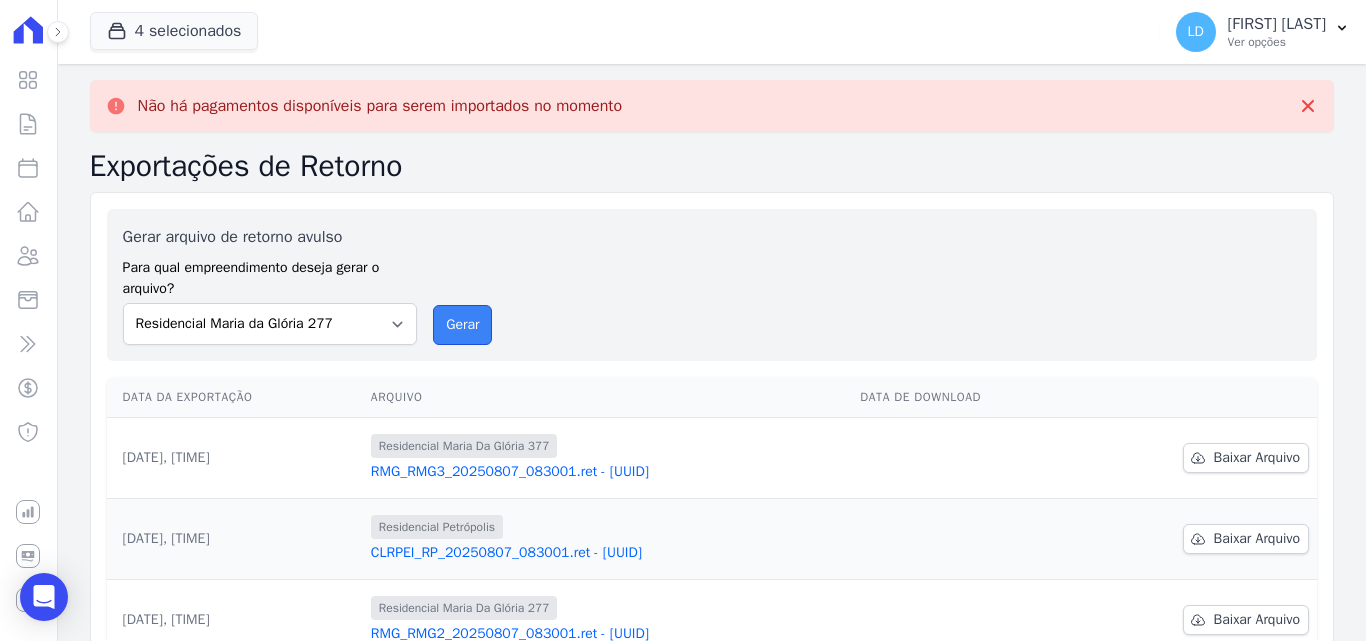 click on "Gerar" at bounding box center (462, 325) 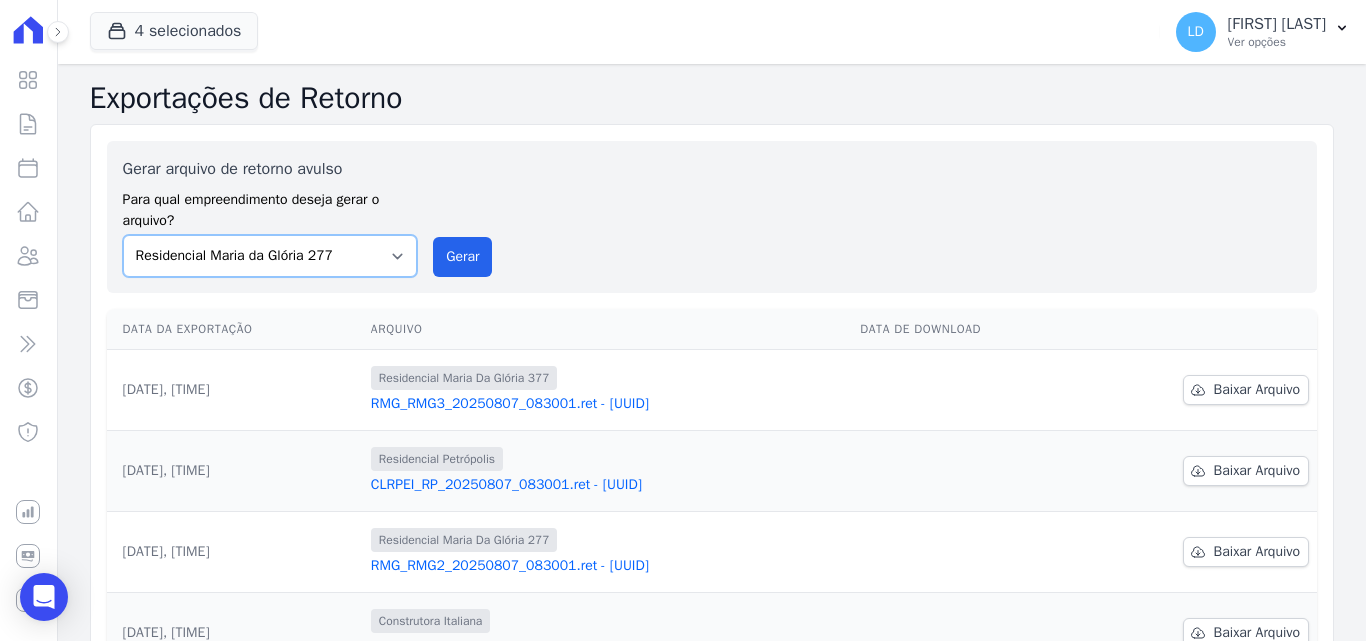 click on "[BRAND]
[NAME]
[NAME]
[NAME]" at bounding box center (270, 256) 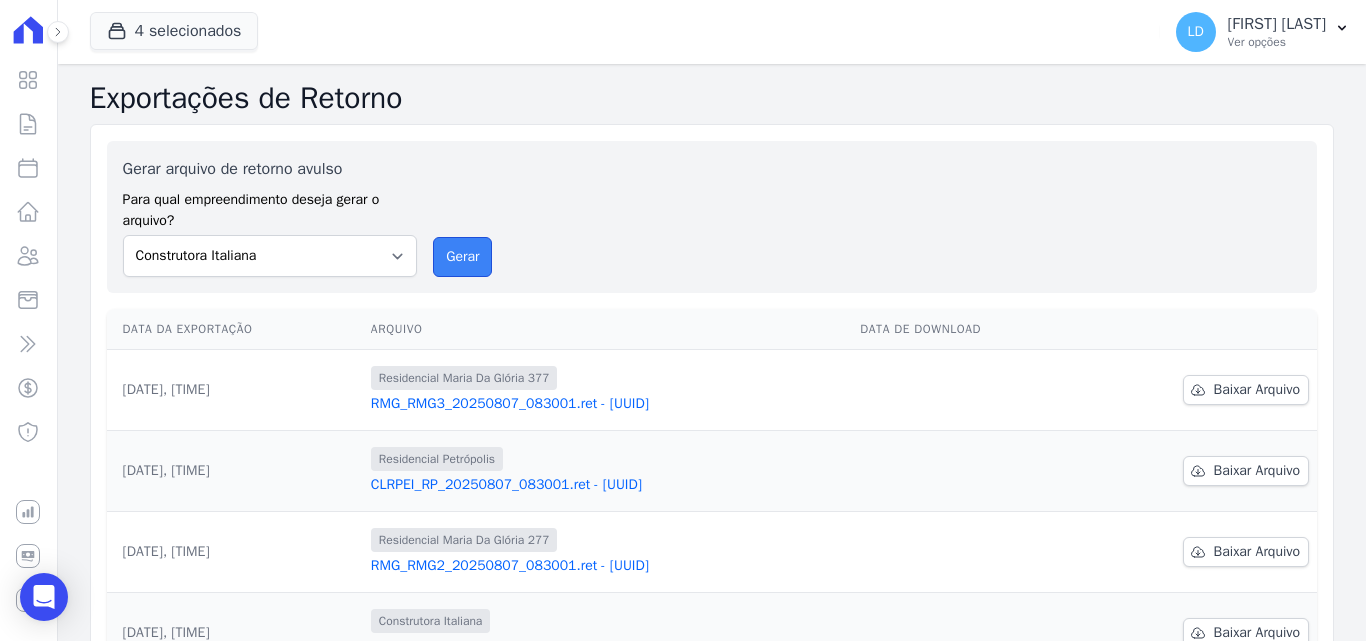 click on "Gerar" at bounding box center [462, 257] 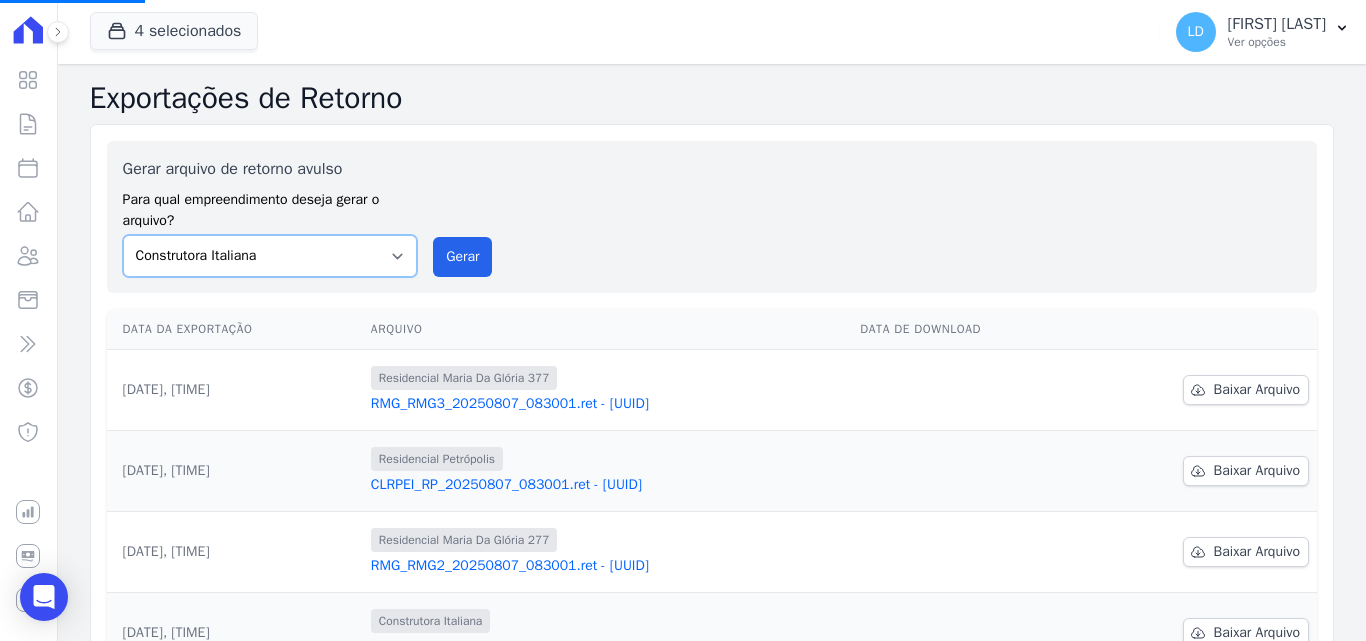 click on "[BRAND]
[NAME]
[NAME]
[NAME]" at bounding box center [270, 256] 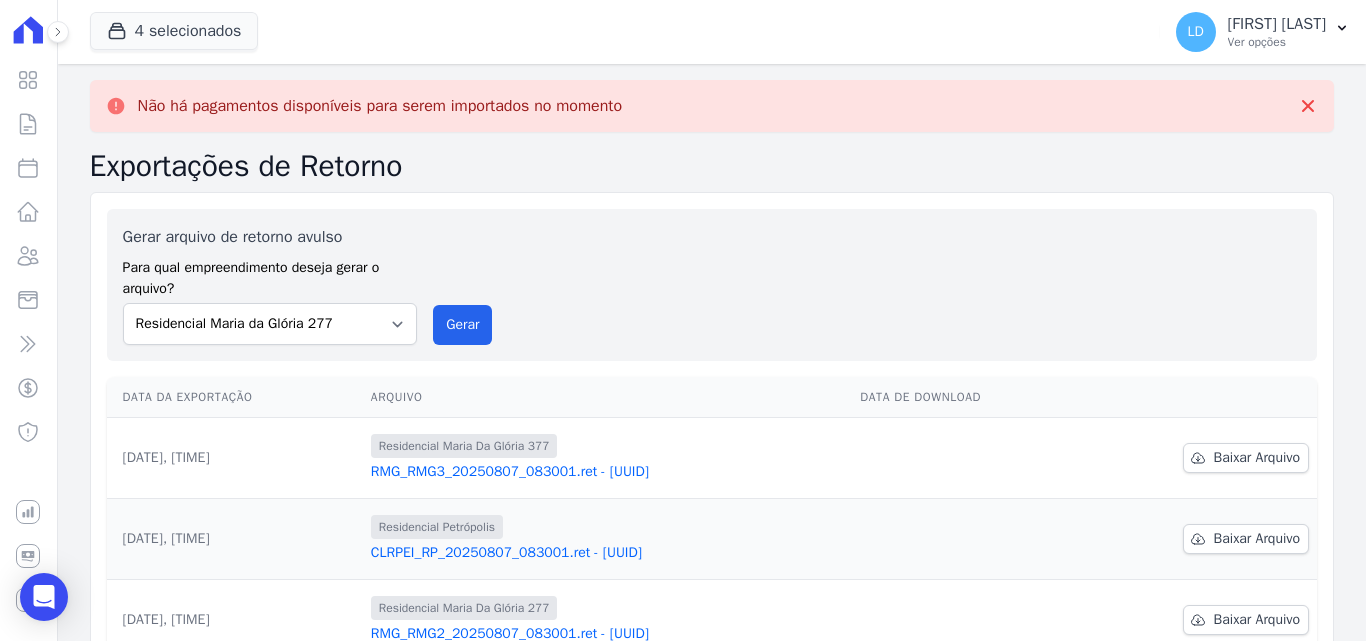 click on "[BRAND]
[NAME]
[NAME]
[NAME]" at bounding box center [270, 324] 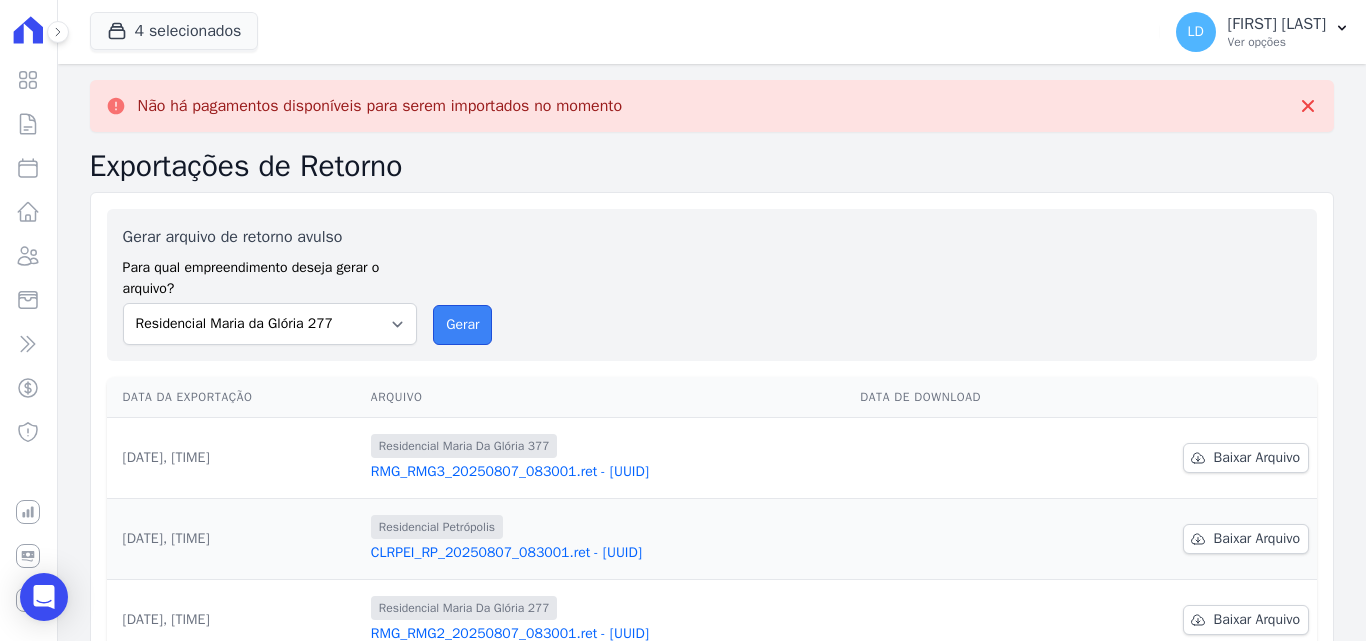 click on "Gerar" at bounding box center [462, 325] 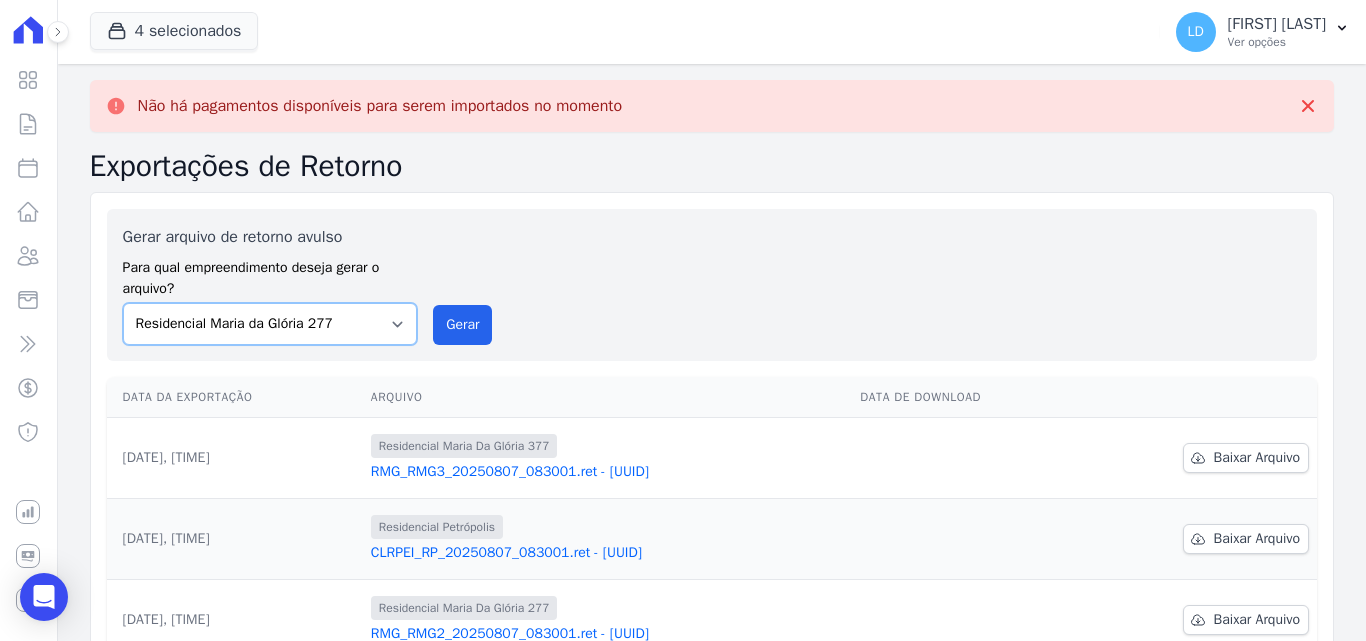 drag, startPoint x: 345, startPoint y: 333, endPoint x: 353, endPoint y: 344, distance: 13.601471 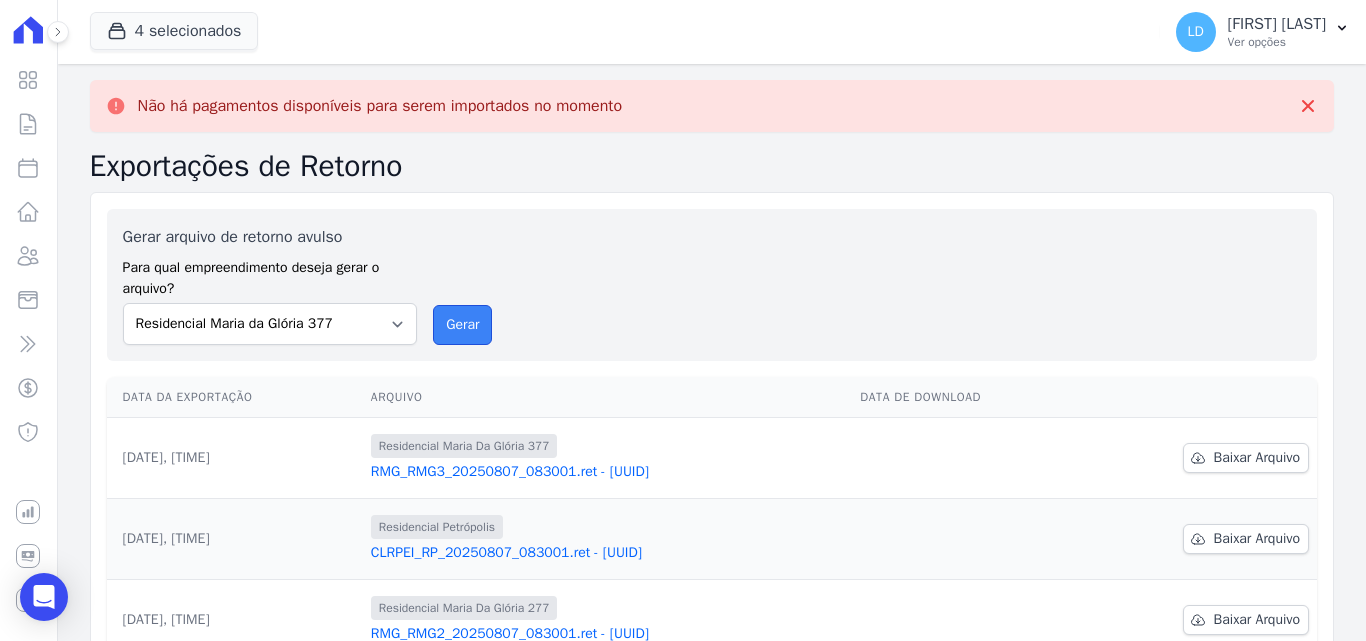 click on "Gerar" at bounding box center (462, 325) 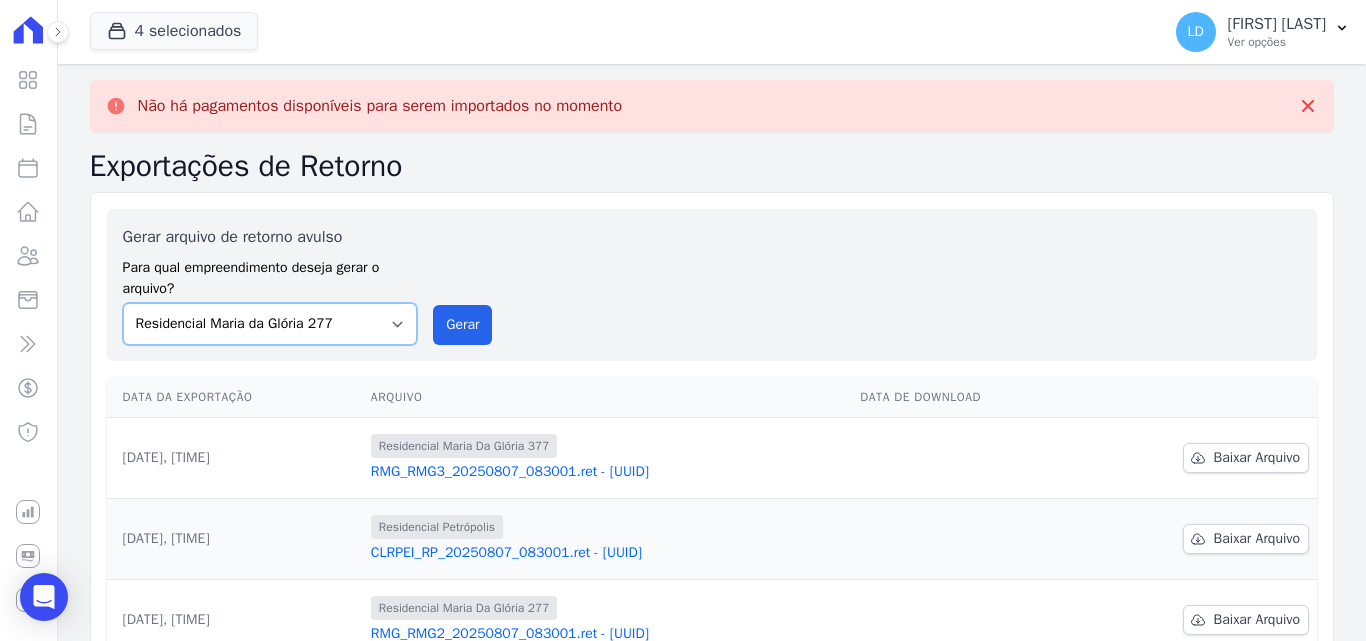 click on "[BRAND]
[NAME]
[NAME]
[NAME]" at bounding box center (270, 324) 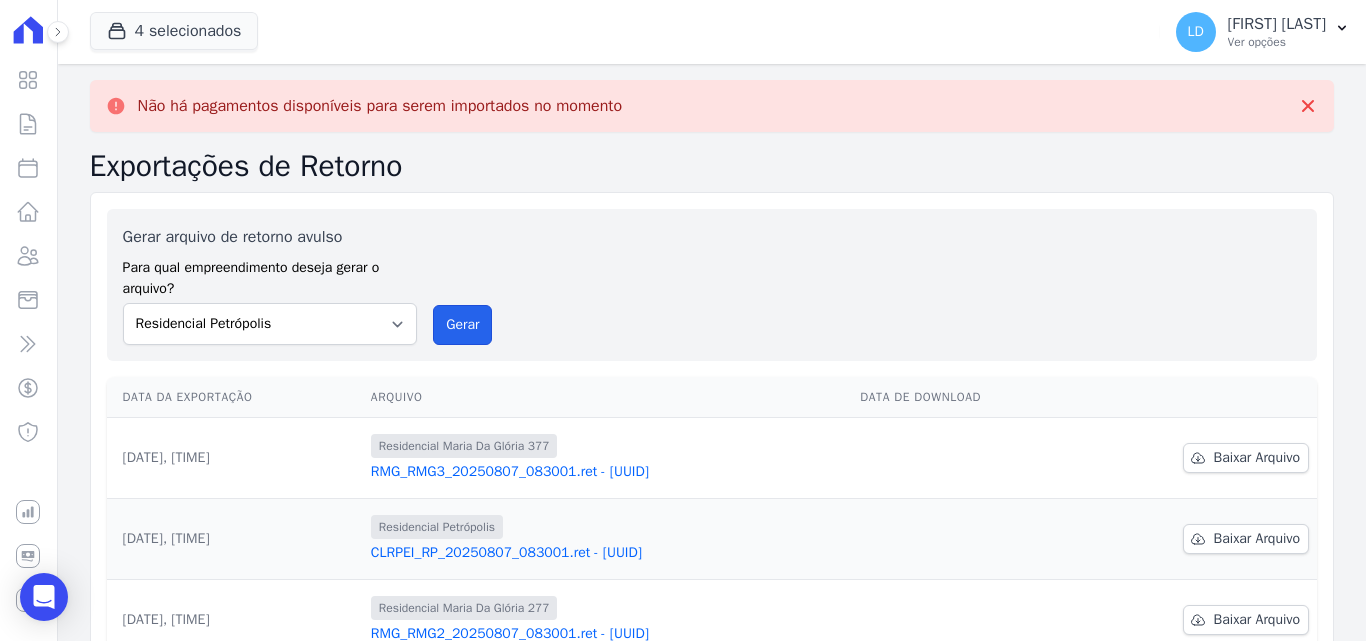 click on "Gerar" at bounding box center (462, 325) 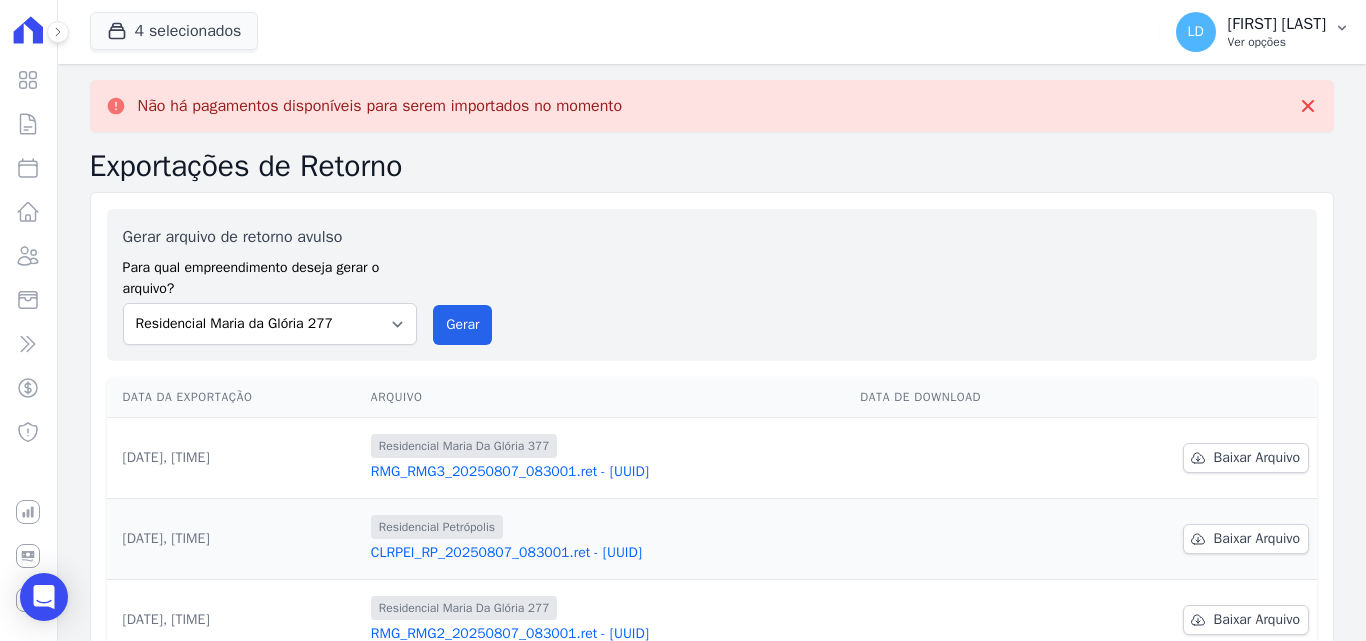 click on "Ver opções" at bounding box center [1277, 42] 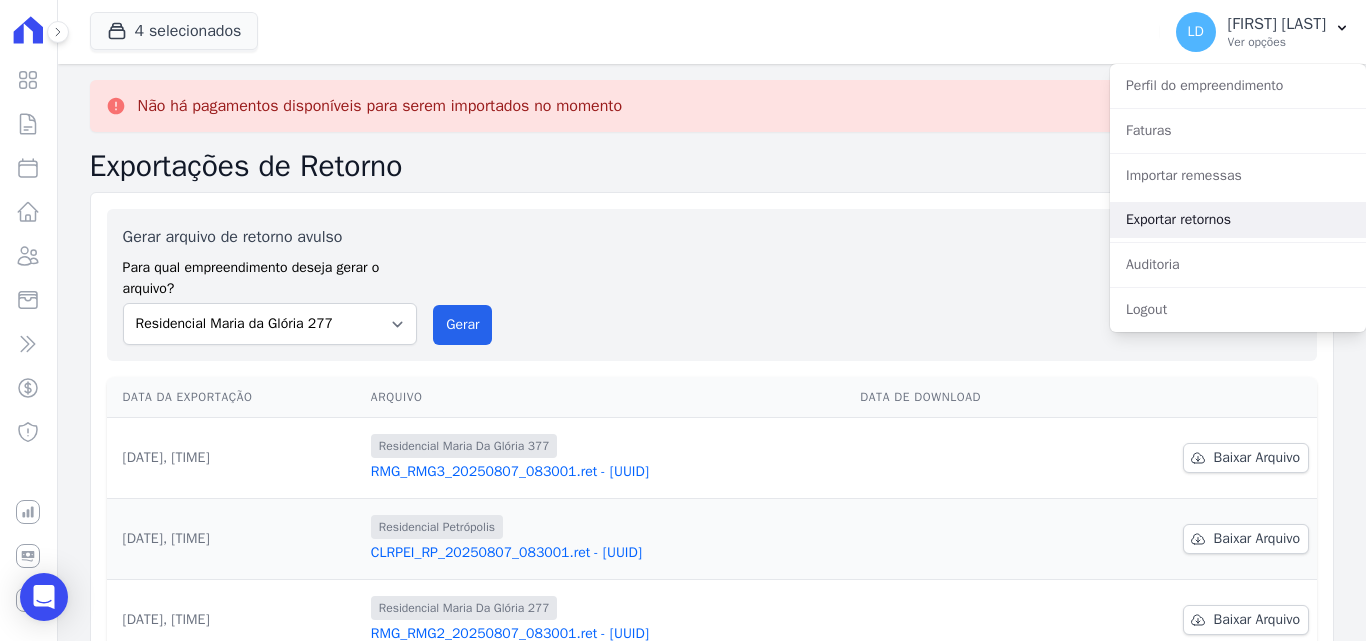 click on "Exportar retornos" at bounding box center (1238, 220) 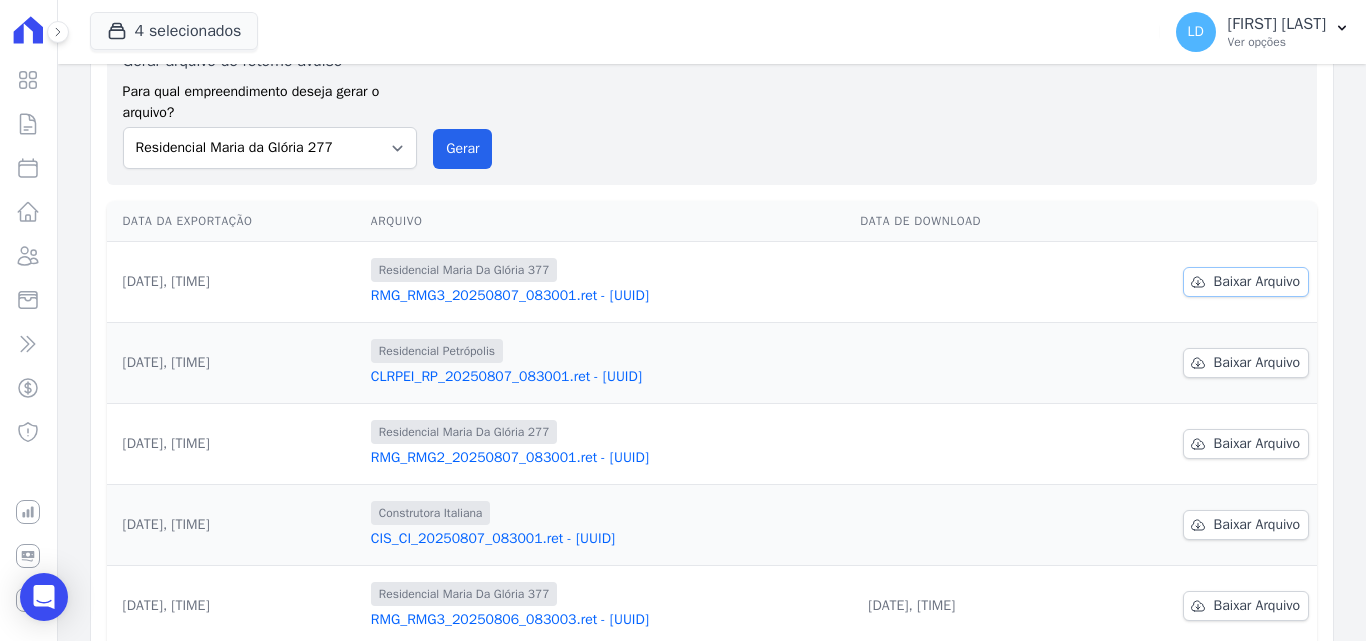 scroll, scrollTop: 100, scrollLeft: 0, axis: vertical 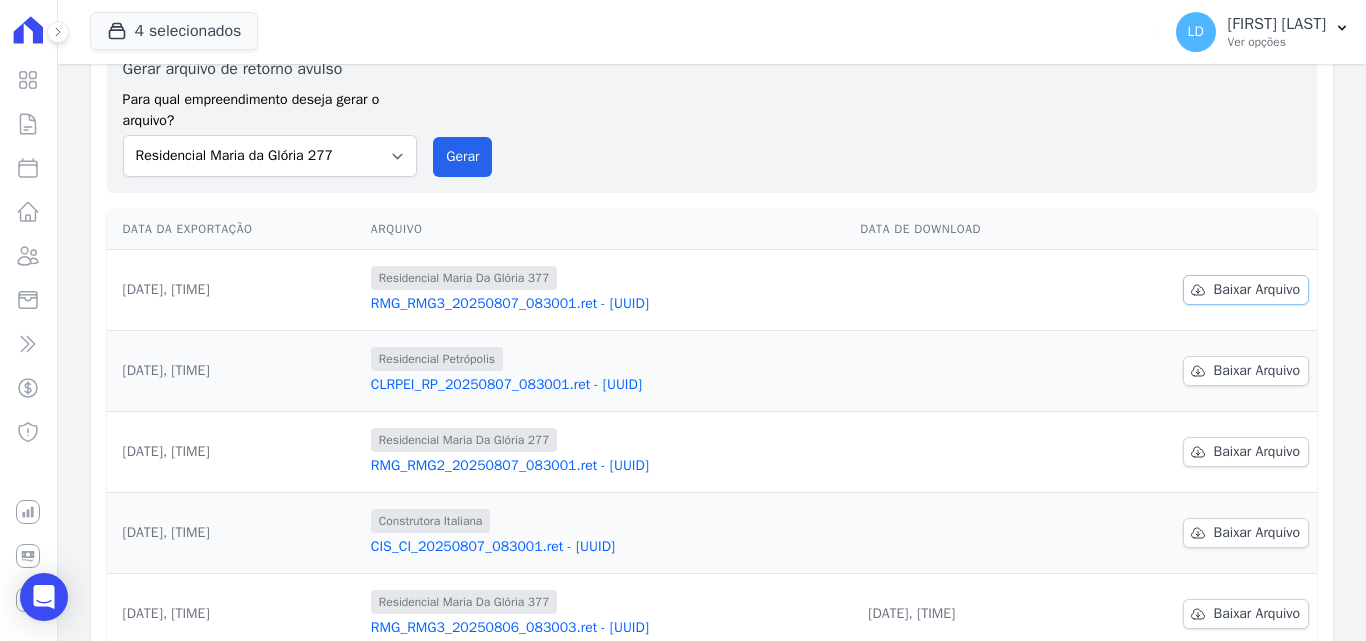 drag, startPoint x: 1193, startPoint y: 293, endPoint x: 1140, endPoint y: 319, distance: 59.03389 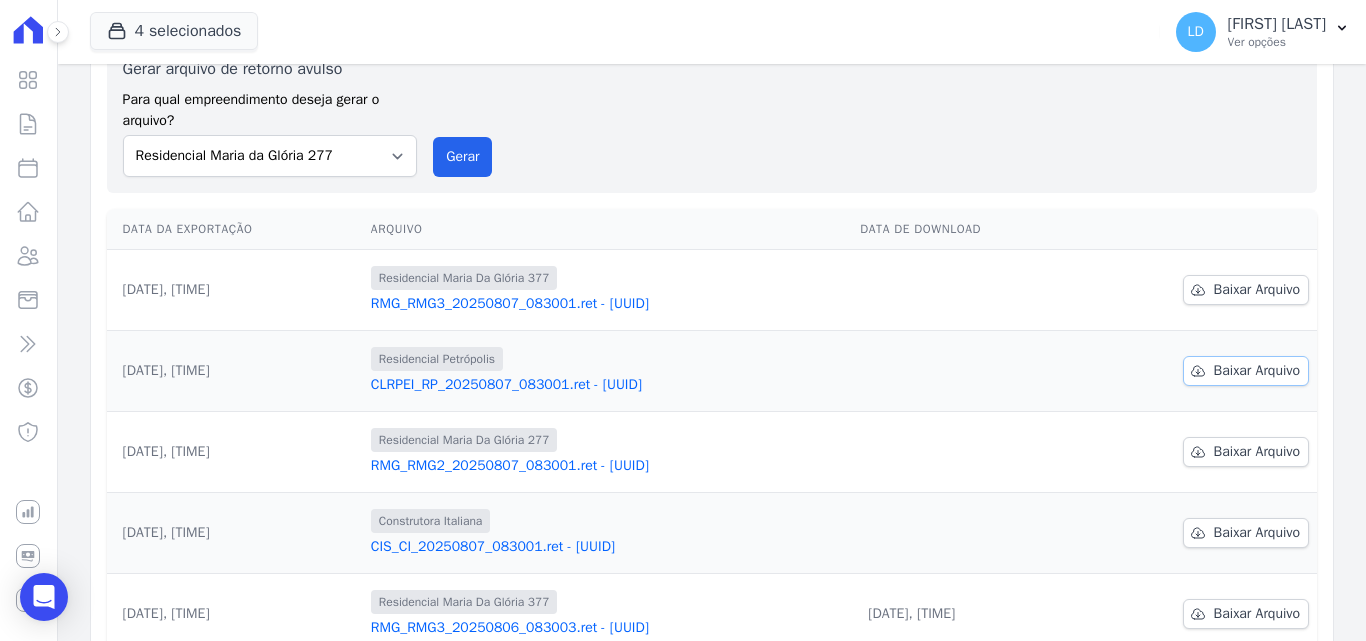 click on "Baixar Arquivo" at bounding box center [1257, 371] 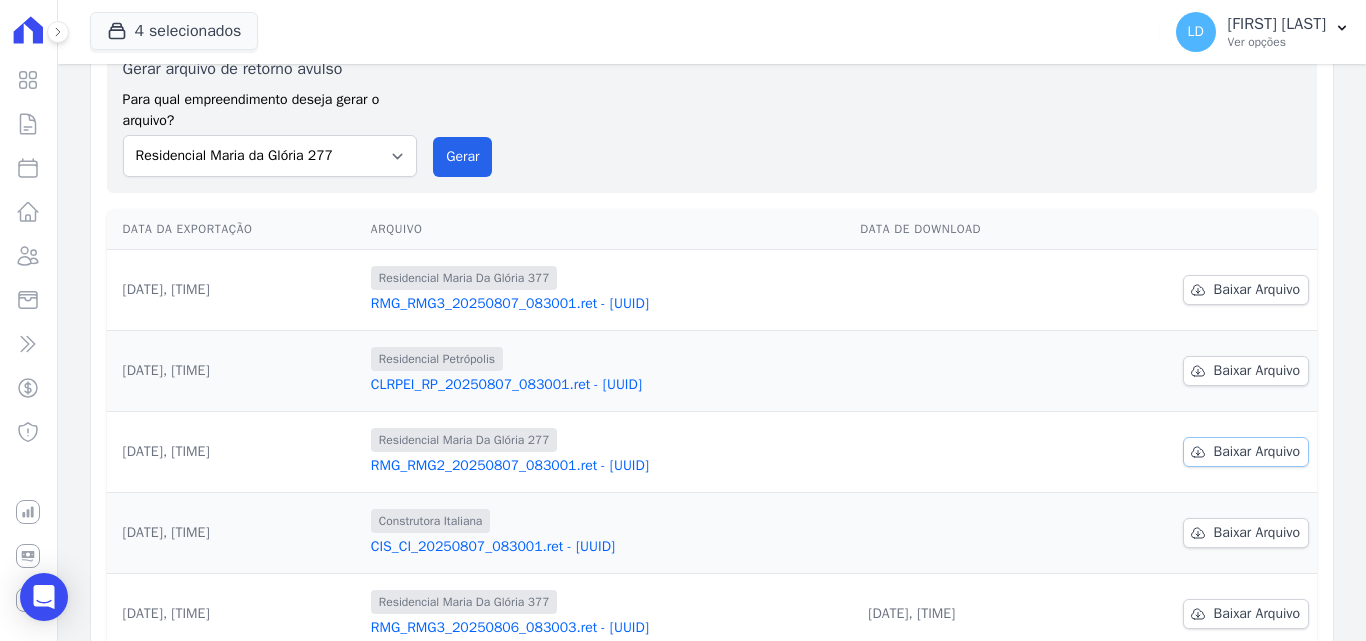 click on "Baixar Arquivo" at bounding box center (1246, 452) 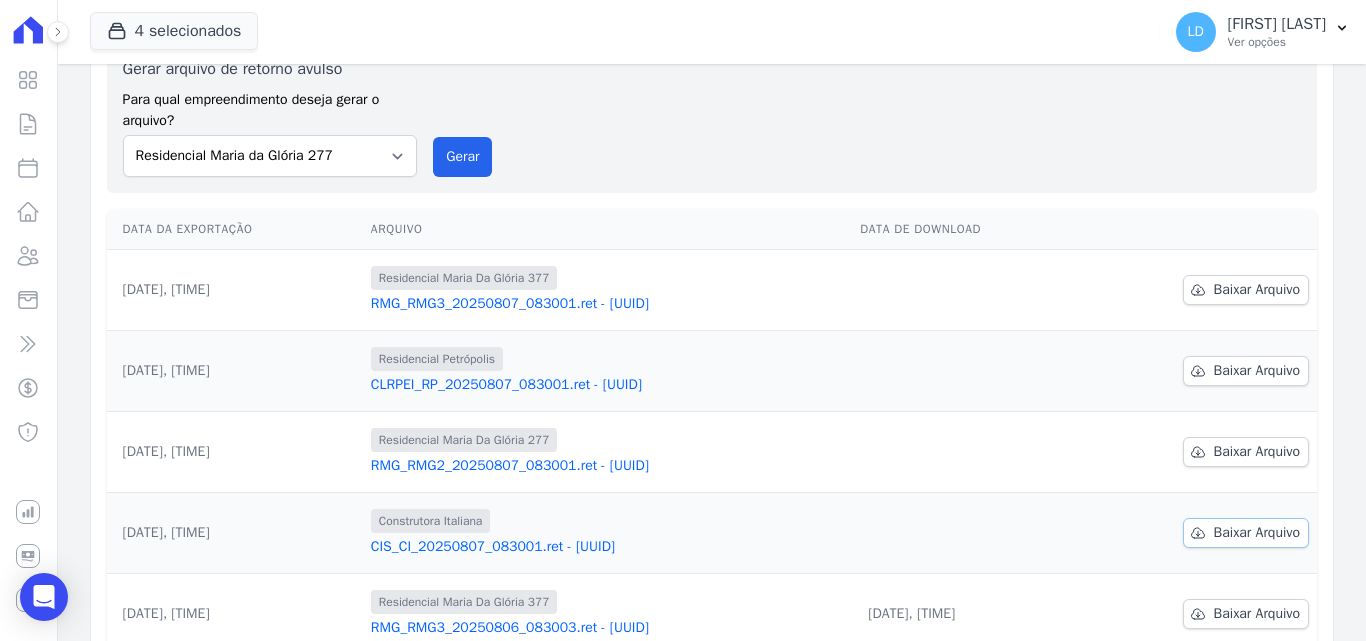 click on "Baixar Arquivo" at bounding box center [1246, 533] 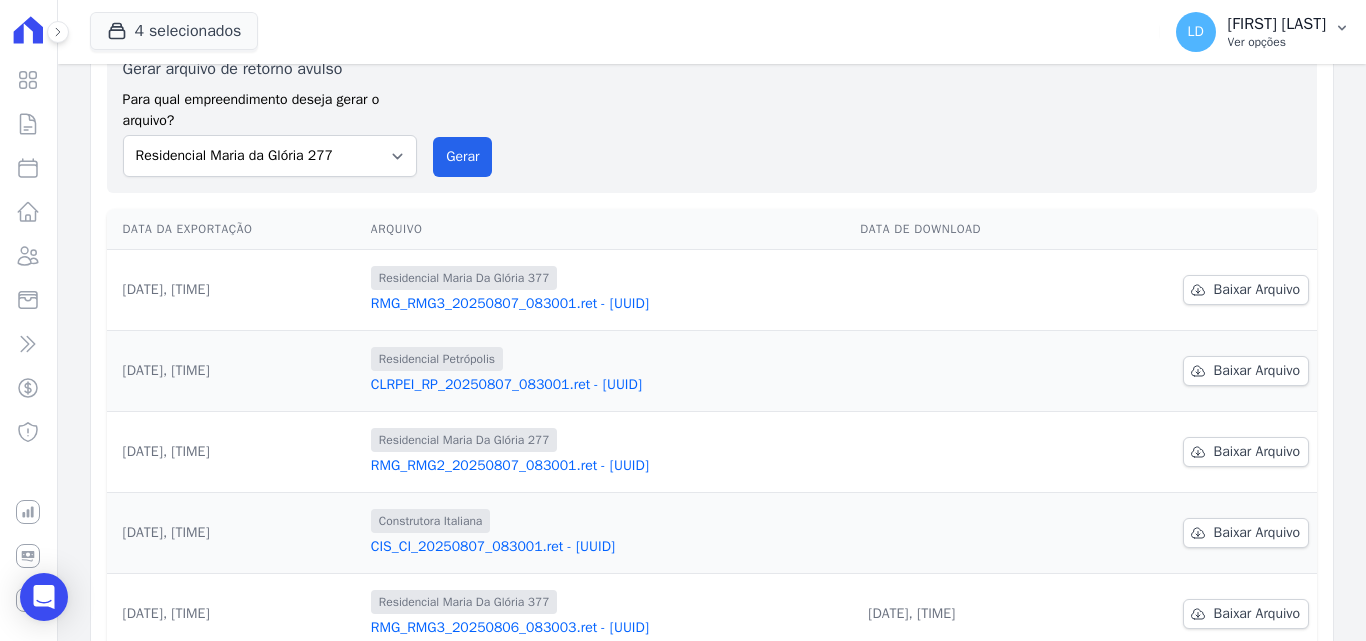 click on "Ver opções" at bounding box center (1277, 42) 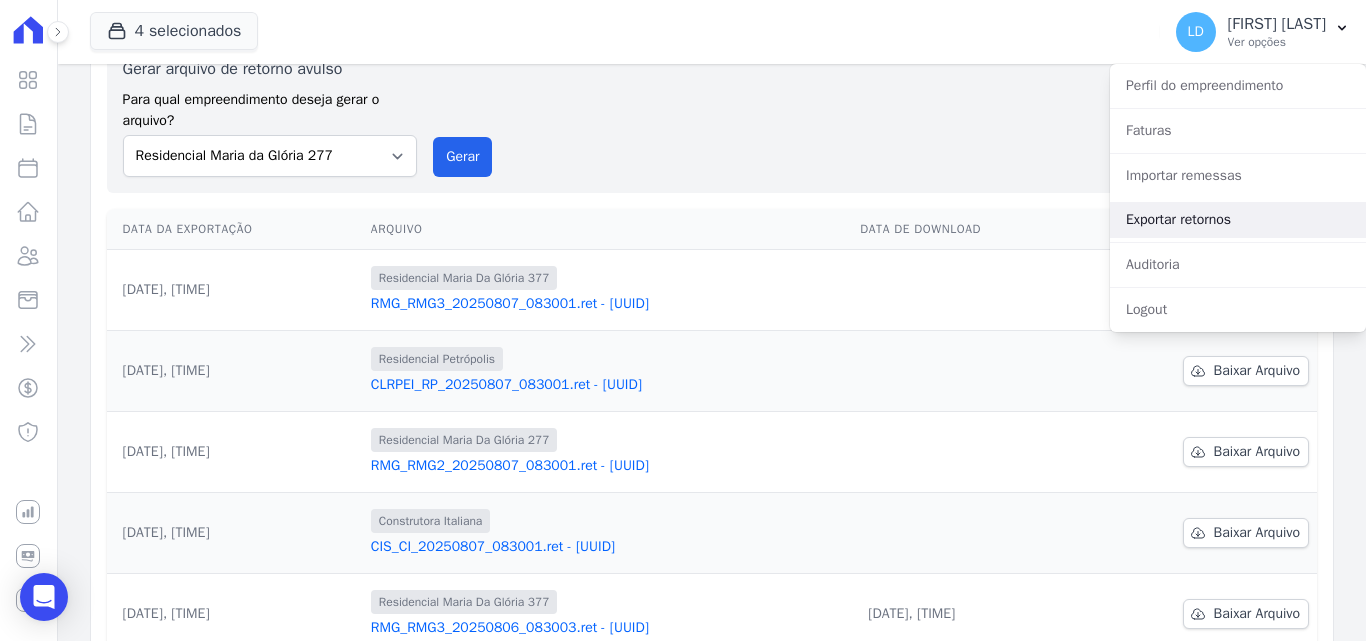 click on "Exportar retornos" at bounding box center (1238, 220) 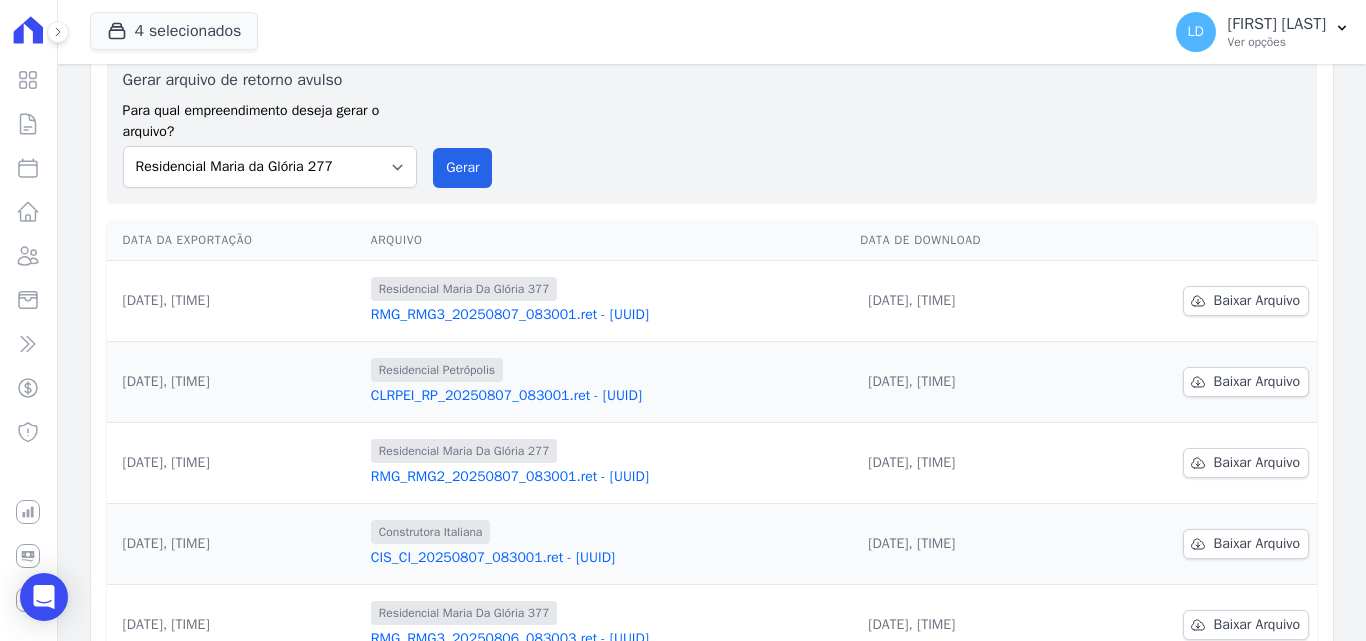 scroll, scrollTop: 200, scrollLeft: 0, axis: vertical 